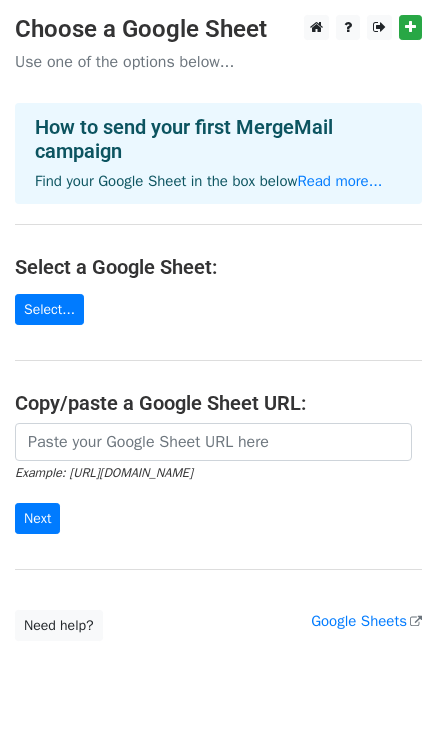 scroll, scrollTop: 0, scrollLeft: 0, axis: both 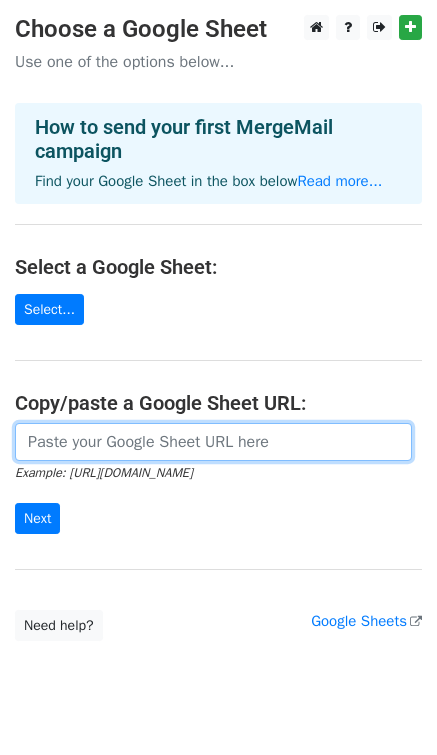 click at bounding box center (213, 442) 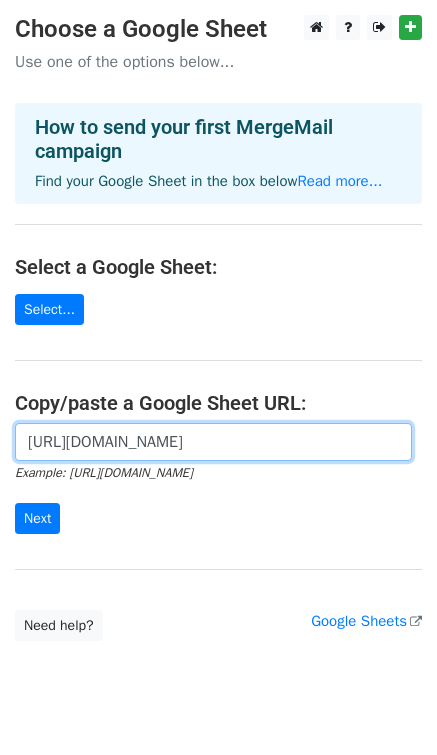 scroll, scrollTop: 0, scrollLeft: 454, axis: horizontal 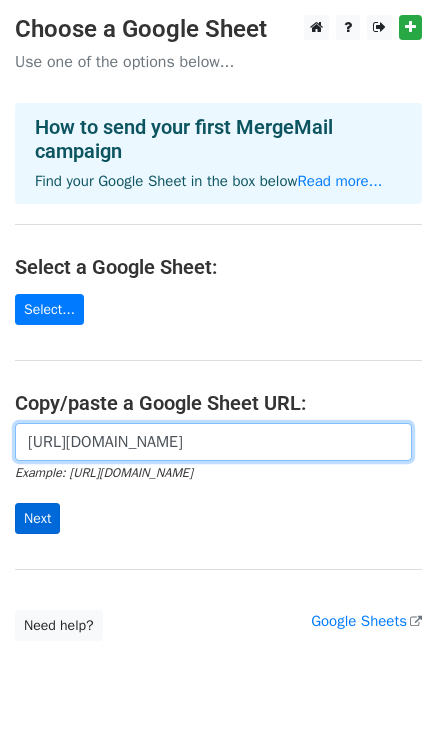 type on "https://docs.google.com/spreadsheets/d/1Zr7wirLMeVRqtQZXoqgHzMVhGuScv4rp8Klr01VqEPE/edit?usp=sharing" 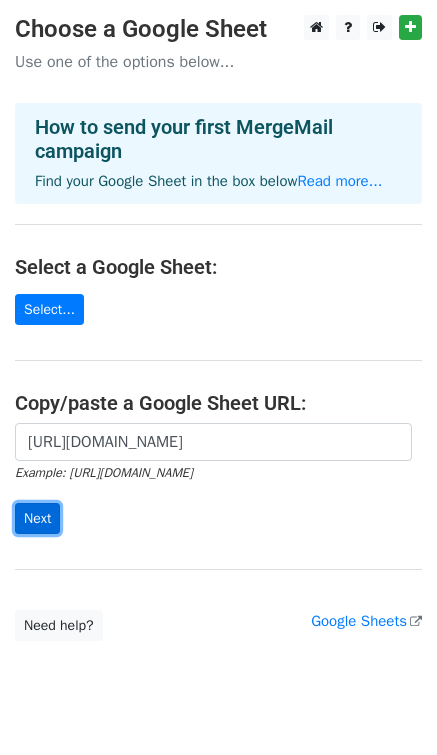 click on "Next" at bounding box center [37, 518] 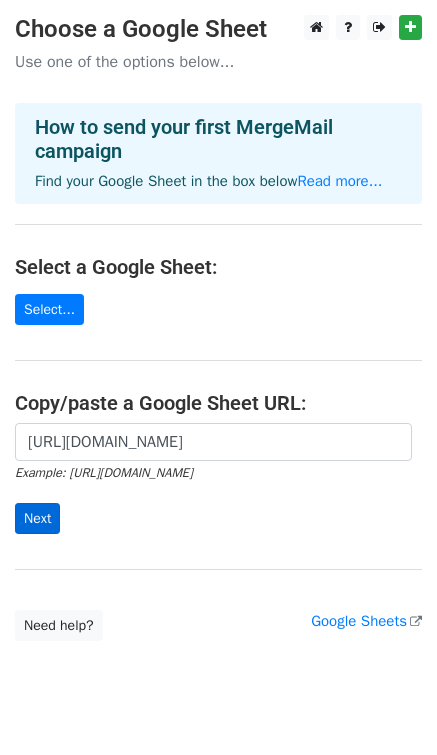 scroll, scrollTop: 0, scrollLeft: 0, axis: both 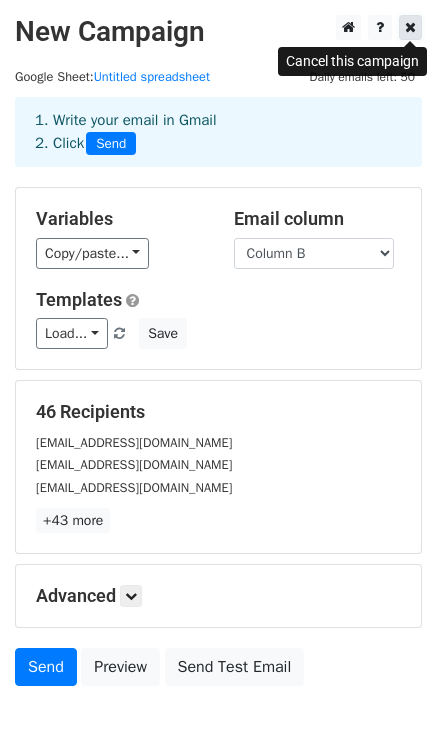 click at bounding box center [410, 27] 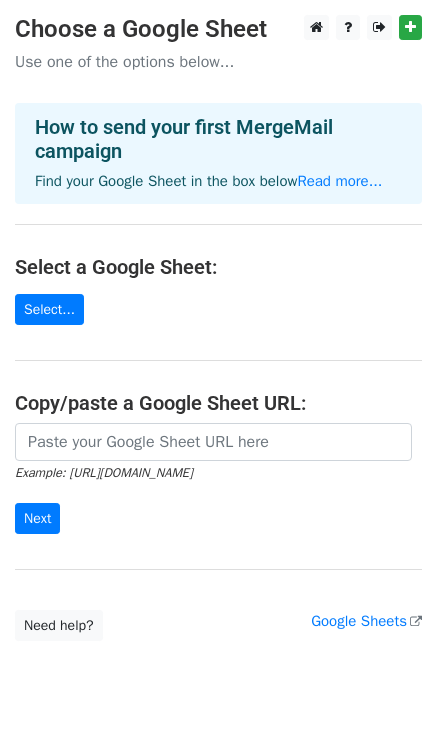 scroll, scrollTop: 0, scrollLeft: 0, axis: both 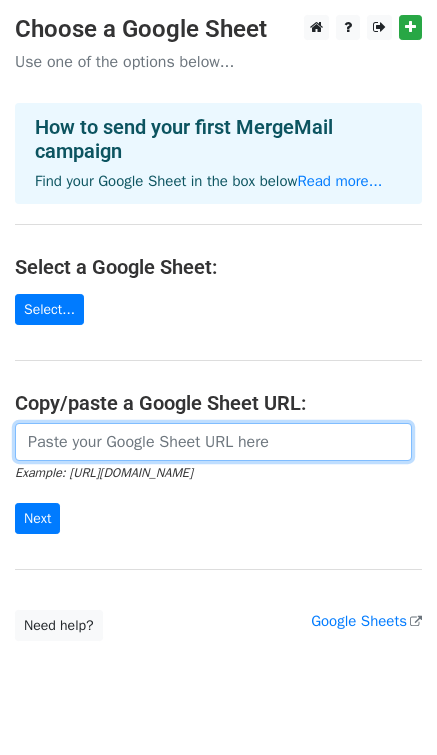click at bounding box center [213, 442] 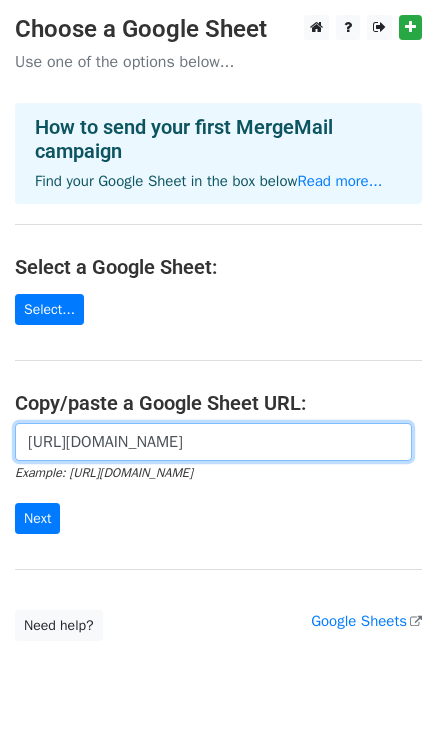 scroll, scrollTop: 0, scrollLeft: 454, axis: horizontal 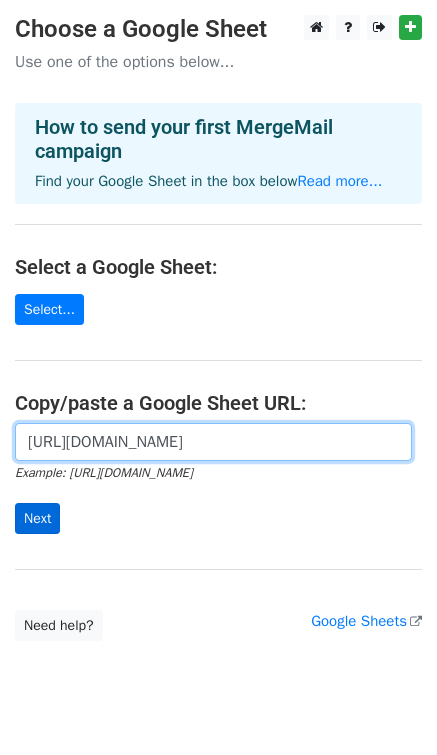 type on "https://docs.google.com/spreadsheets/d/1Zr7wirLMeVRqtQZXoqgHzMVhGuScv4rp8Klr01VqEPE/edit?usp=sharing" 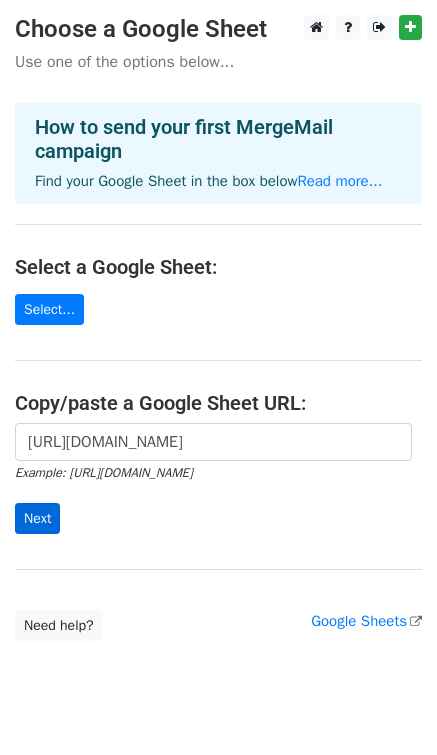 click on "Next" at bounding box center [37, 518] 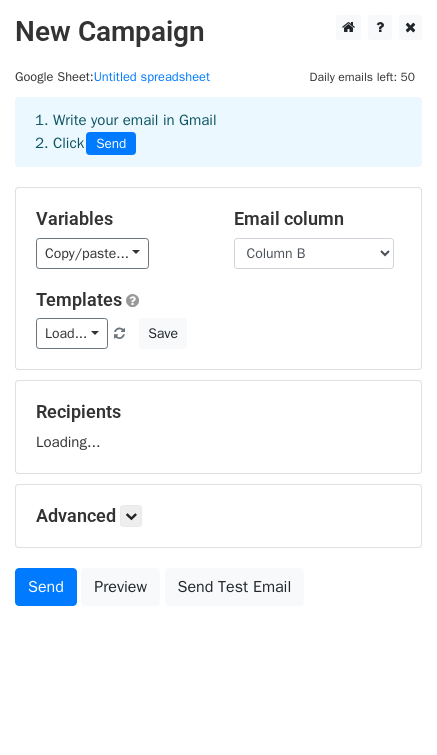 scroll, scrollTop: 0, scrollLeft: 0, axis: both 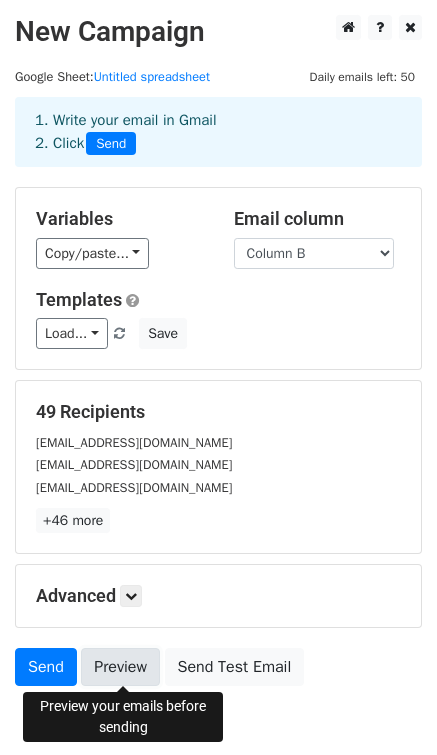 click on "Preview" at bounding box center [120, 667] 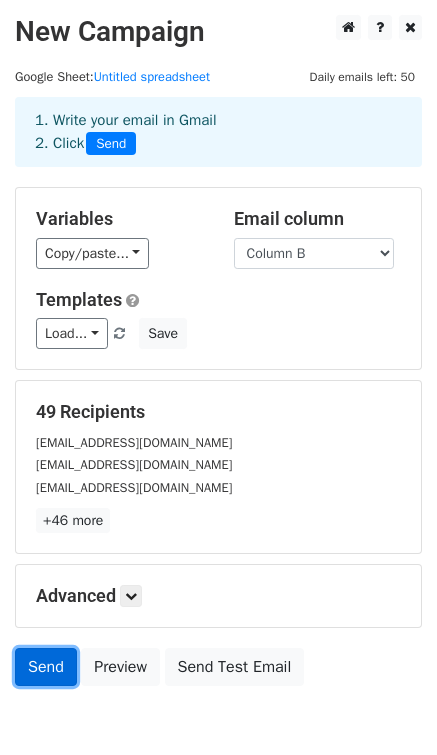click on "Send" at bounding box center (46, 667) 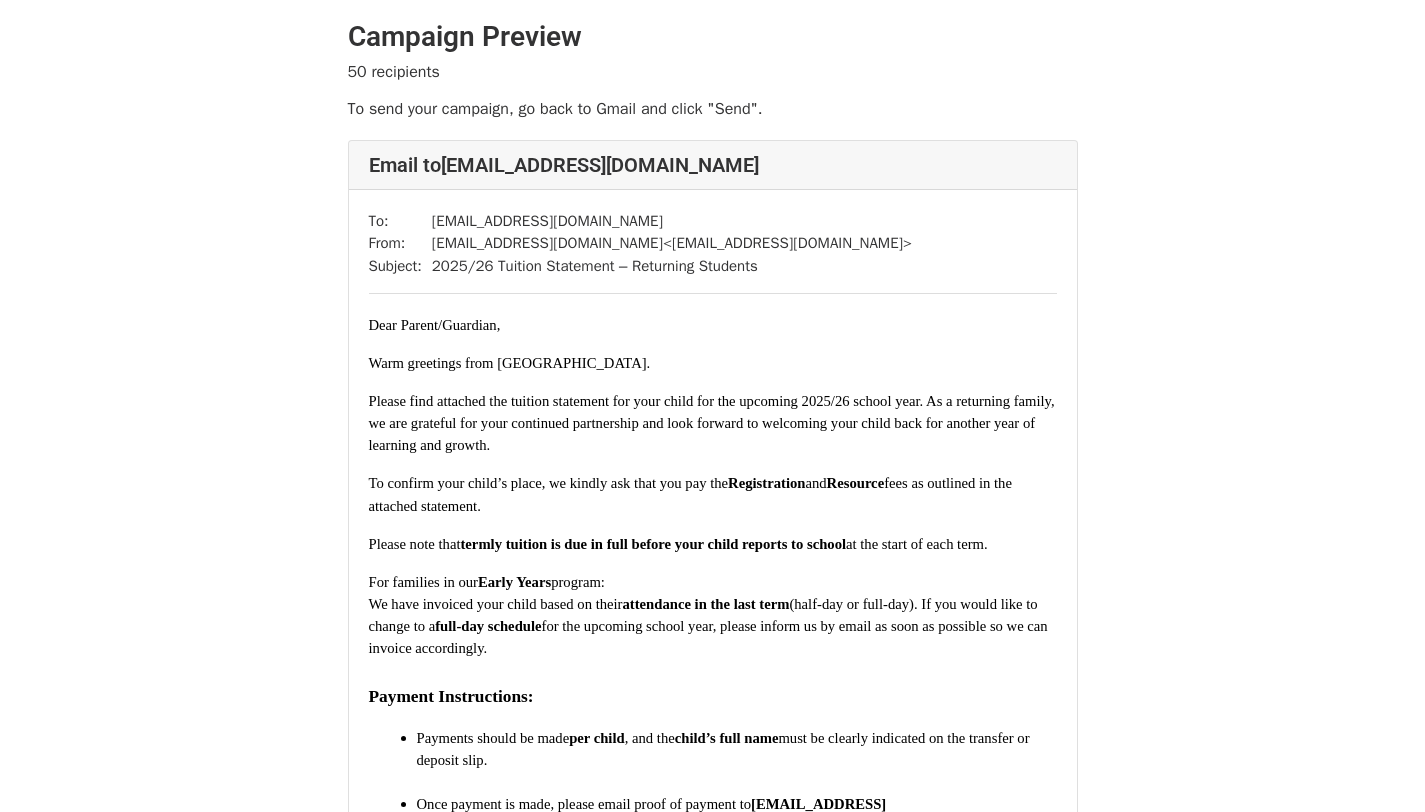 scroll, scrollTop: 62064, scrollLeft: 0, axis: vertical 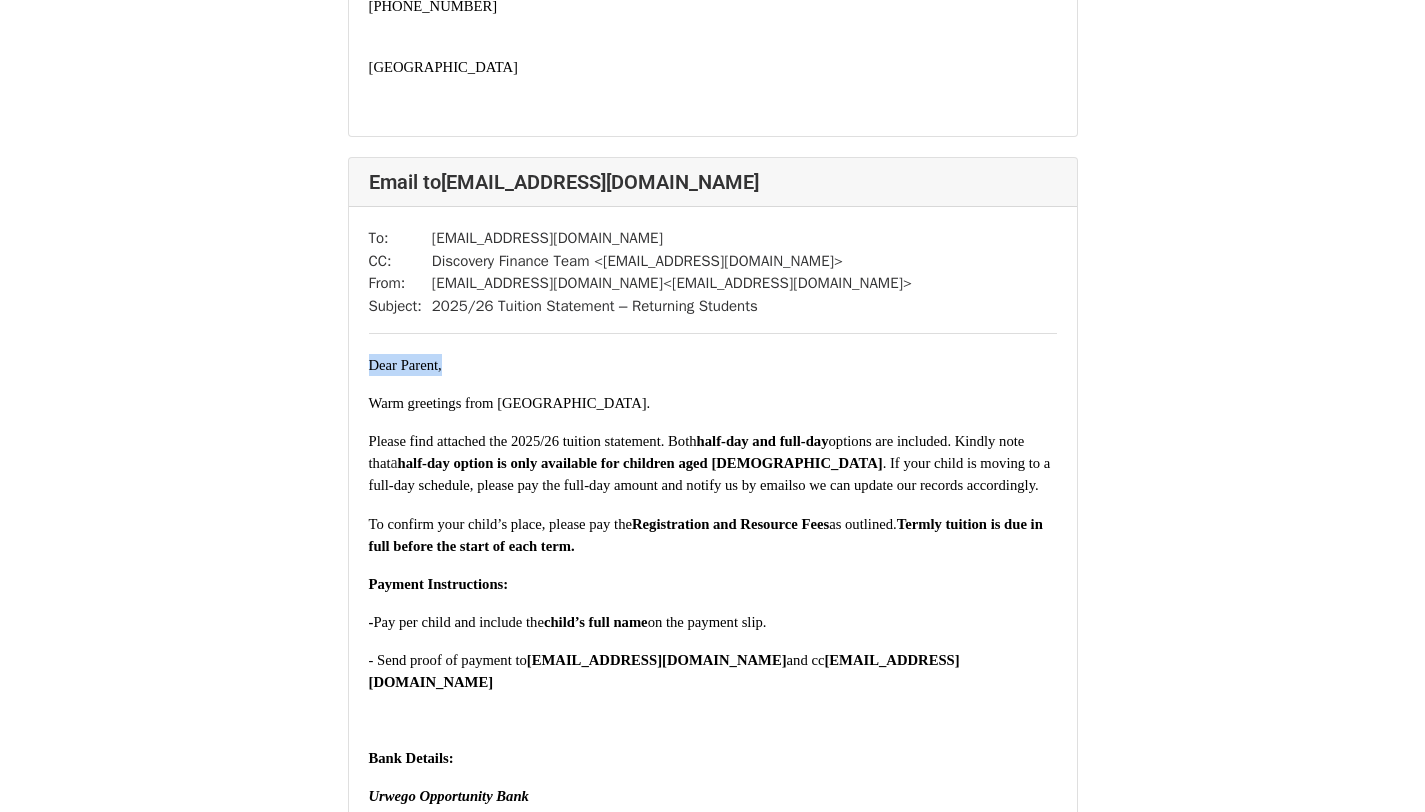 drag, startPoint x: 991, startPoint y: 357, endPoint x: 823, endPoint y: 254, distance: 197.0609 